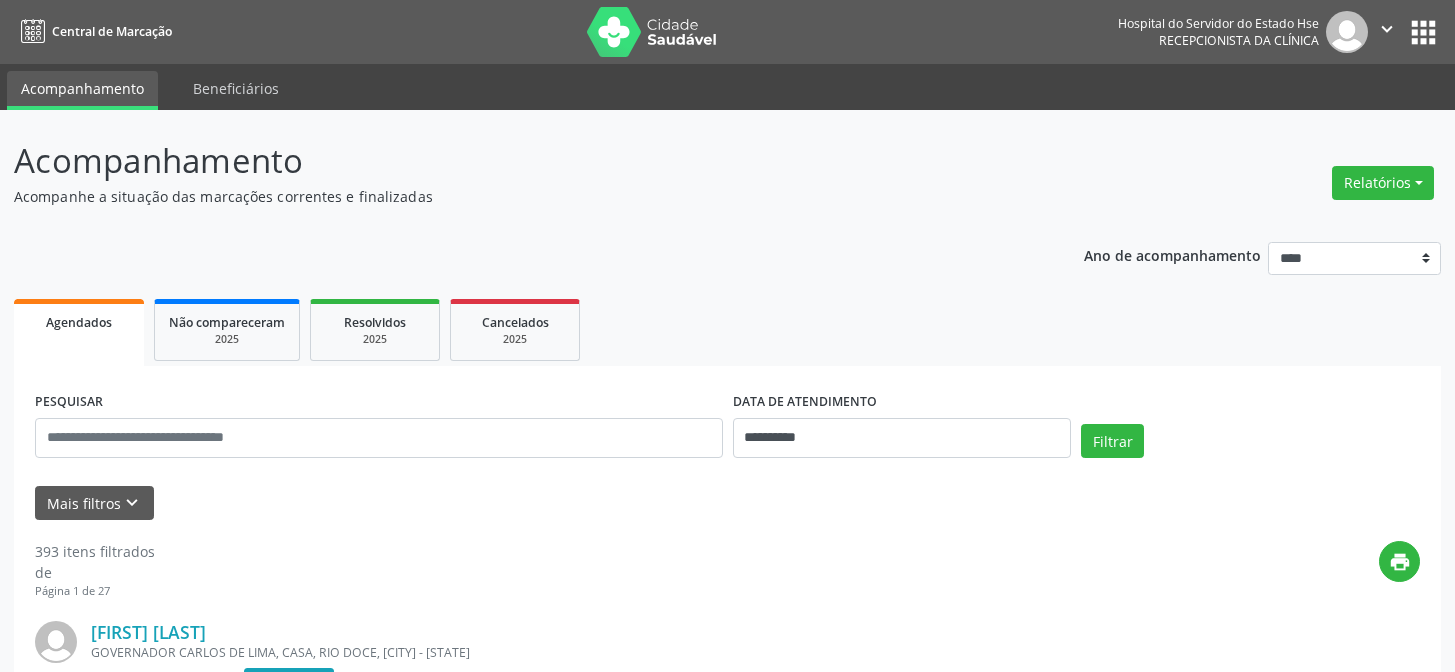 scroll, scrollTop: 0, scrollLeft: 0, axis: both 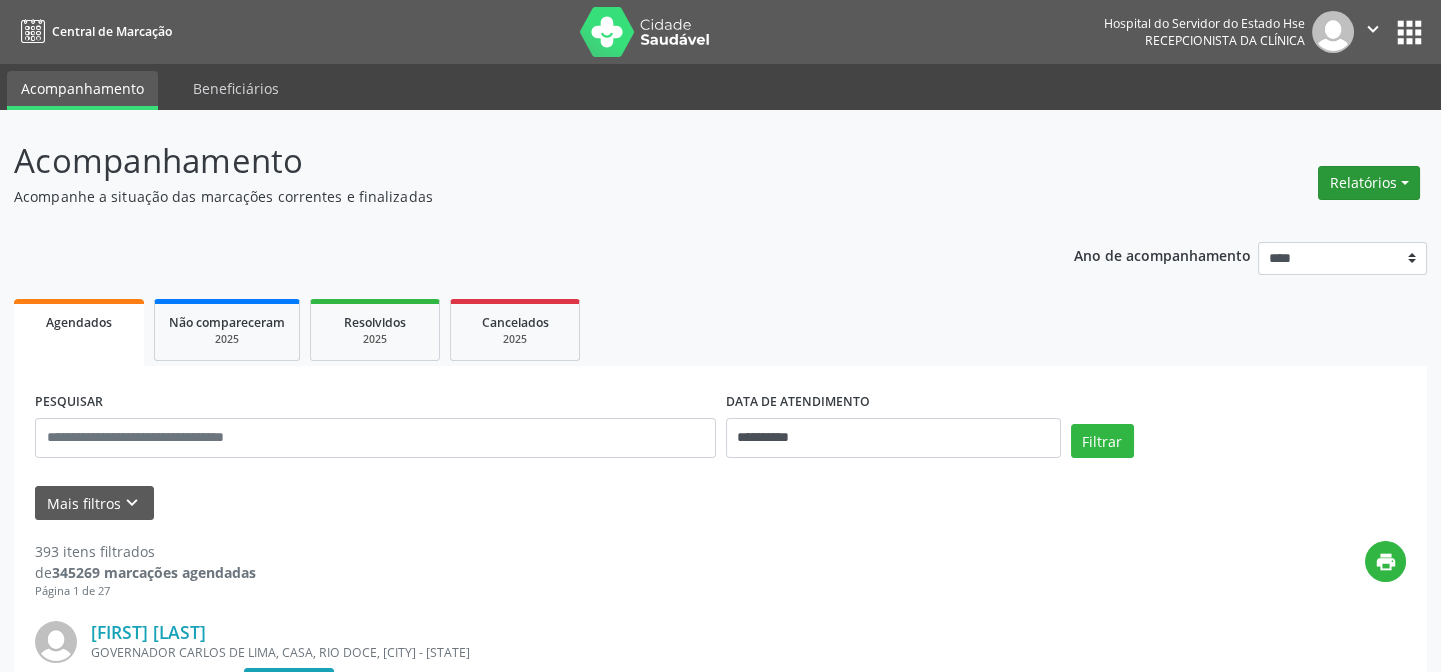 click on "Relatórios" at bounding box center [1369, 183] 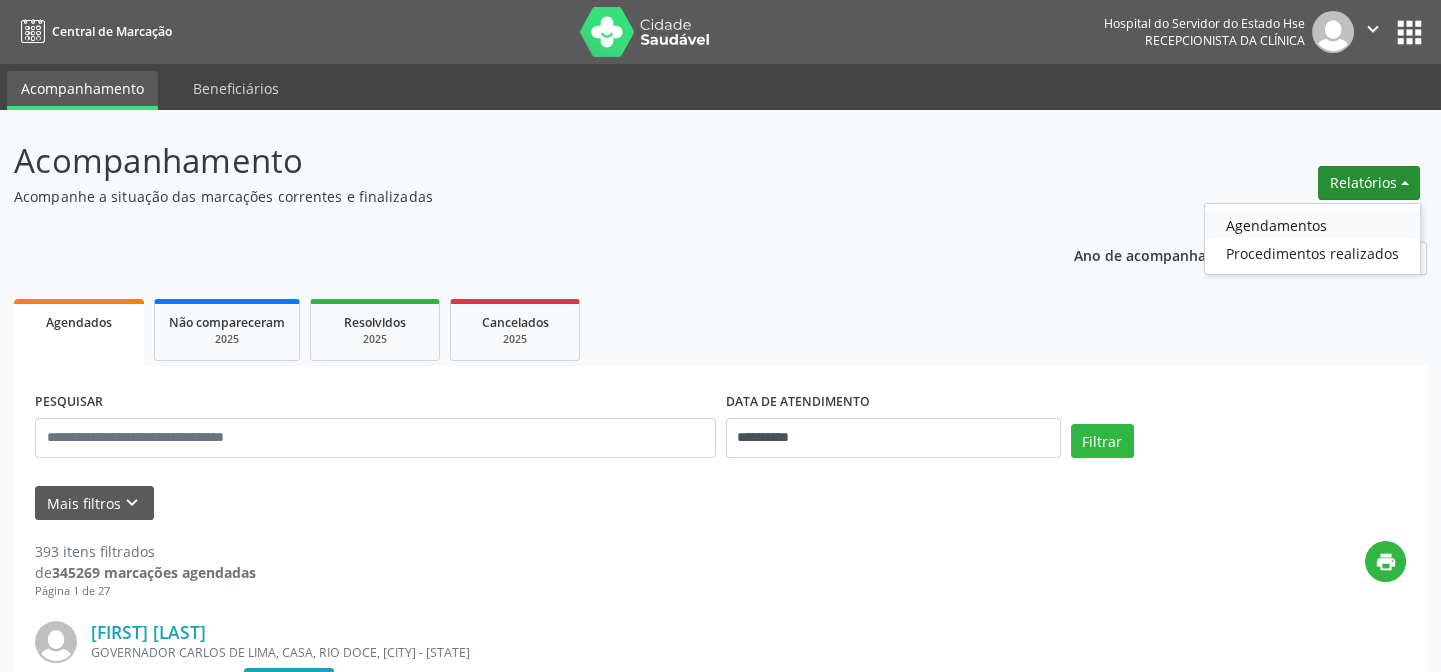 click on "Agendamentos" at bounding box center (1312, 225) 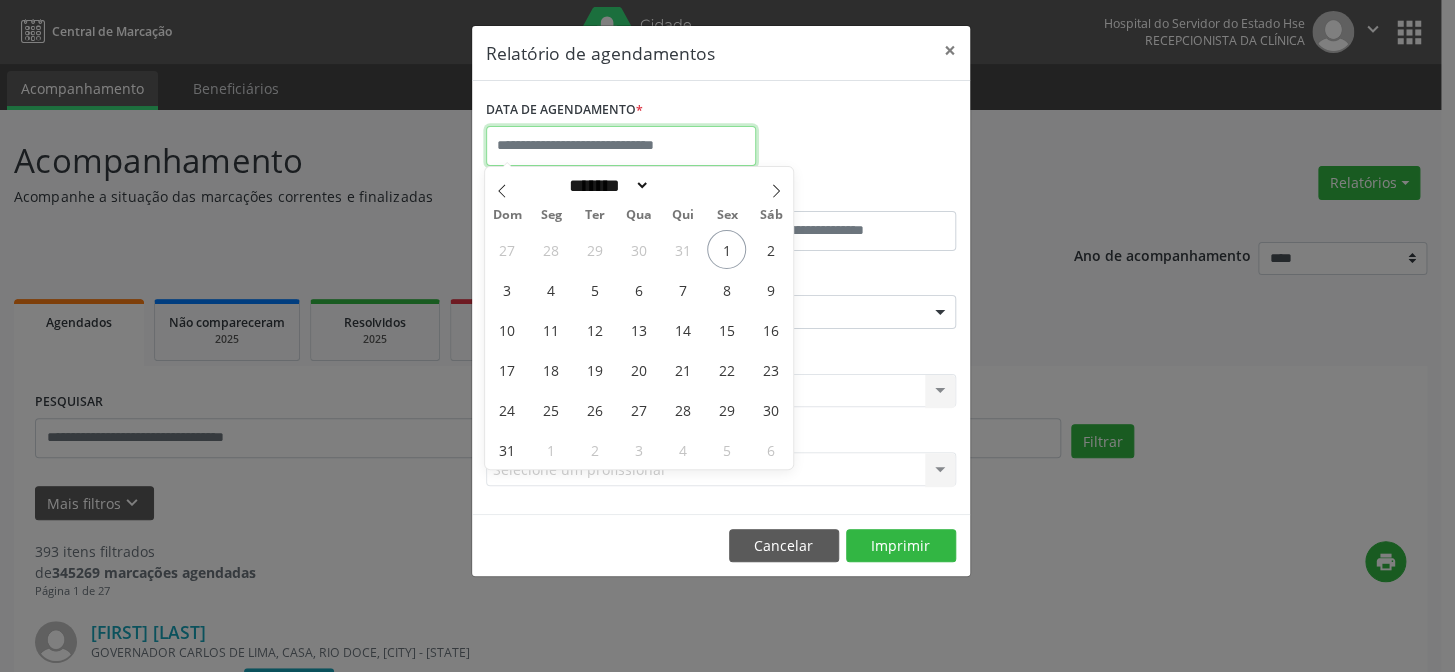 click at bounding box center [621, 146] 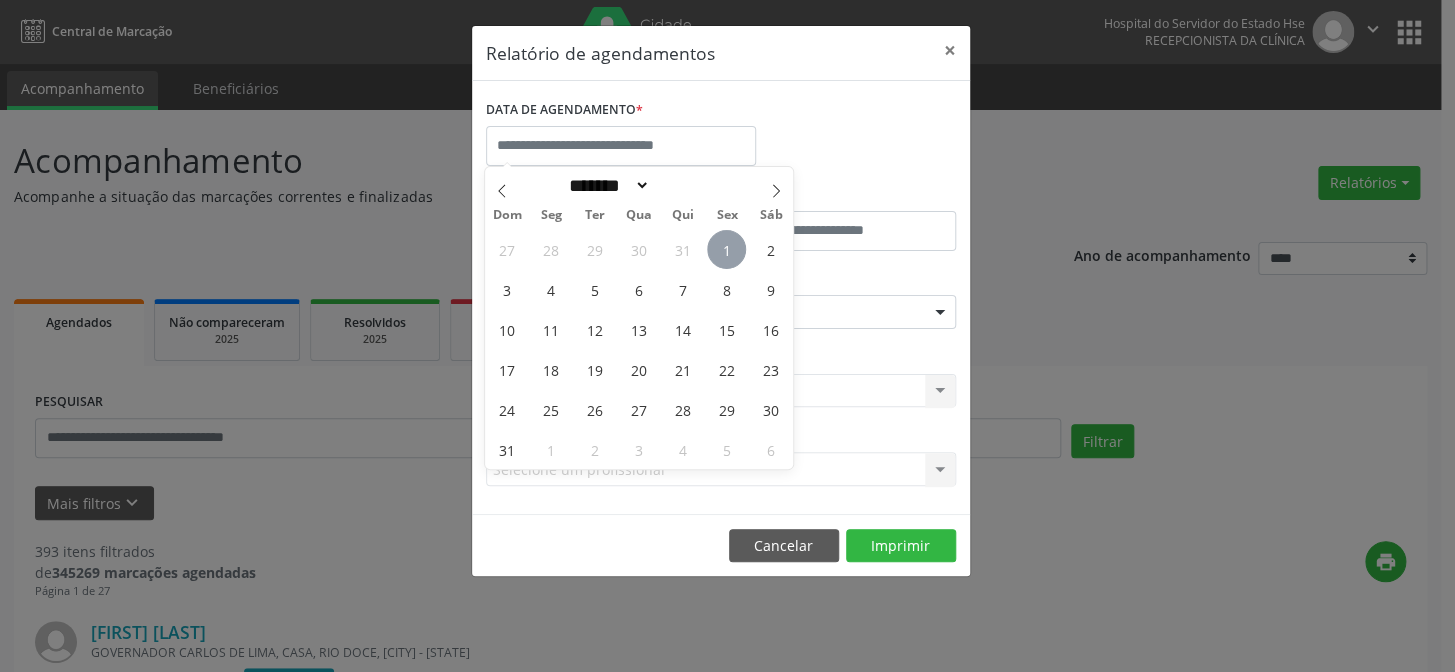 click on "1" at bounding box center [726, 249] 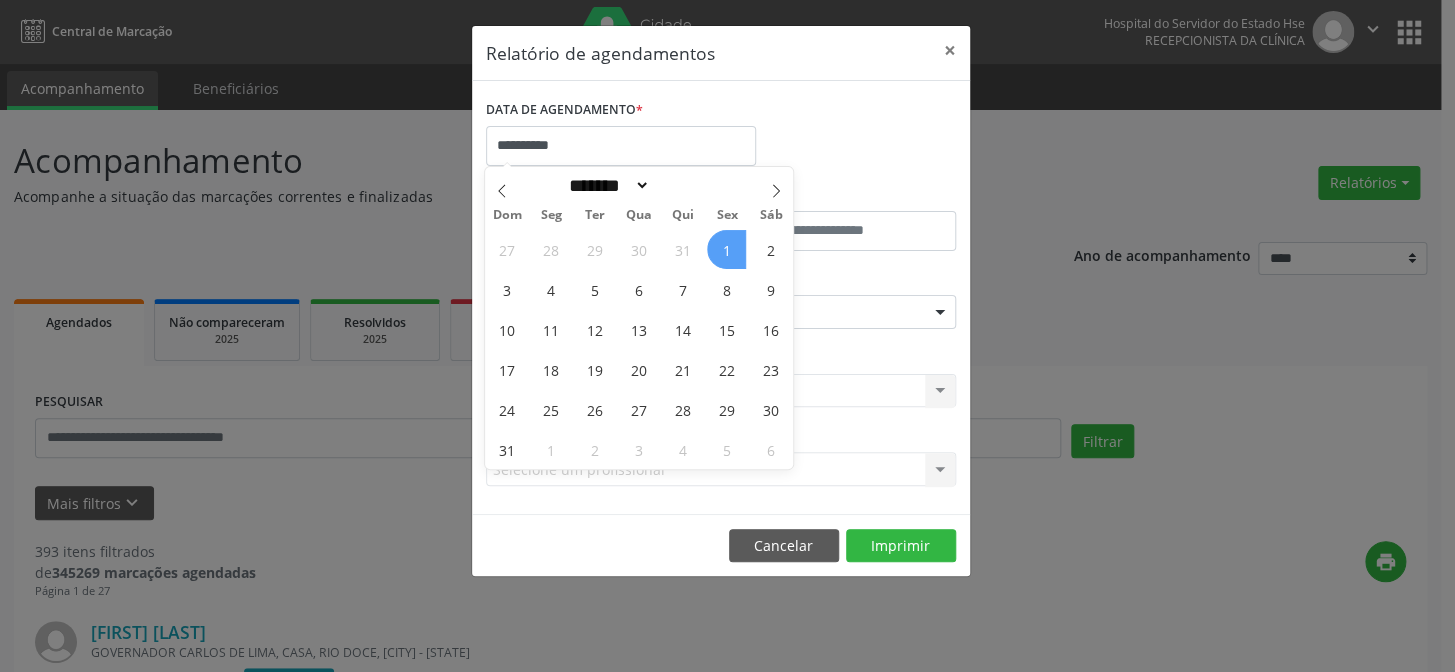 click on "1" at bounding box center [726, 249] 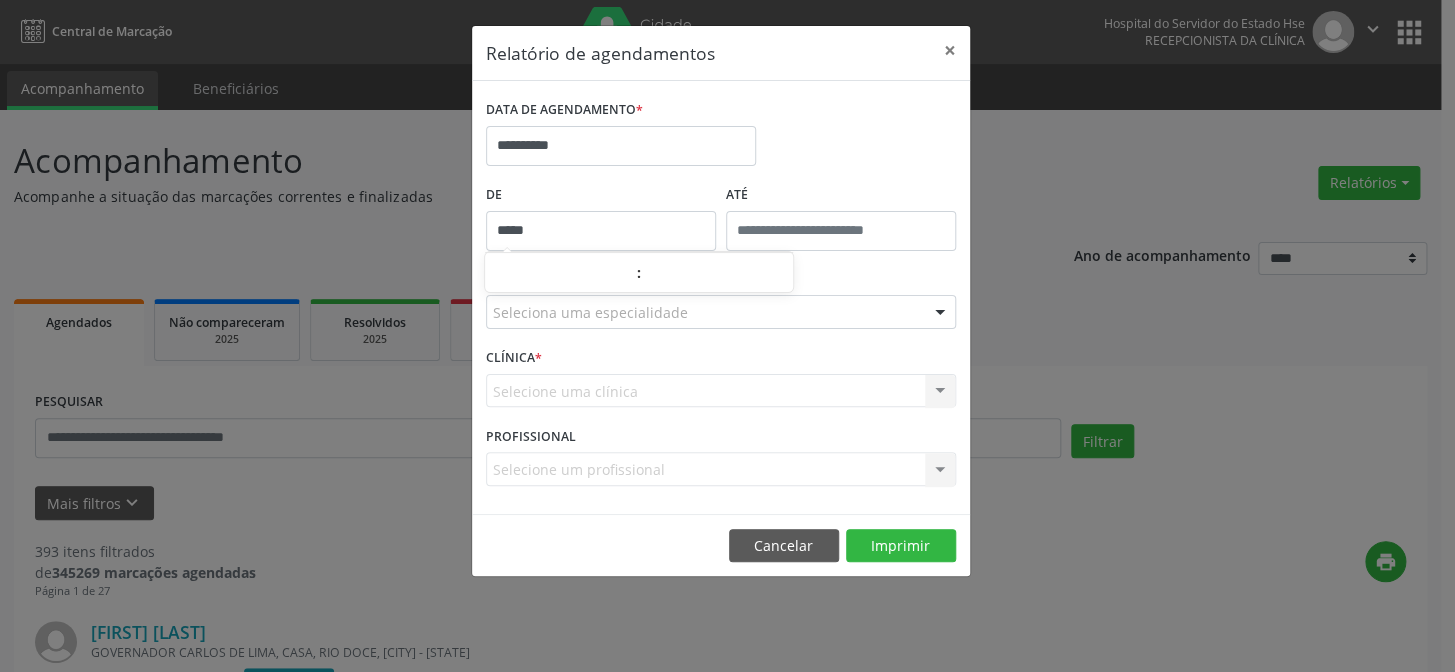 click on "*****" at bounding box center (601, 231) 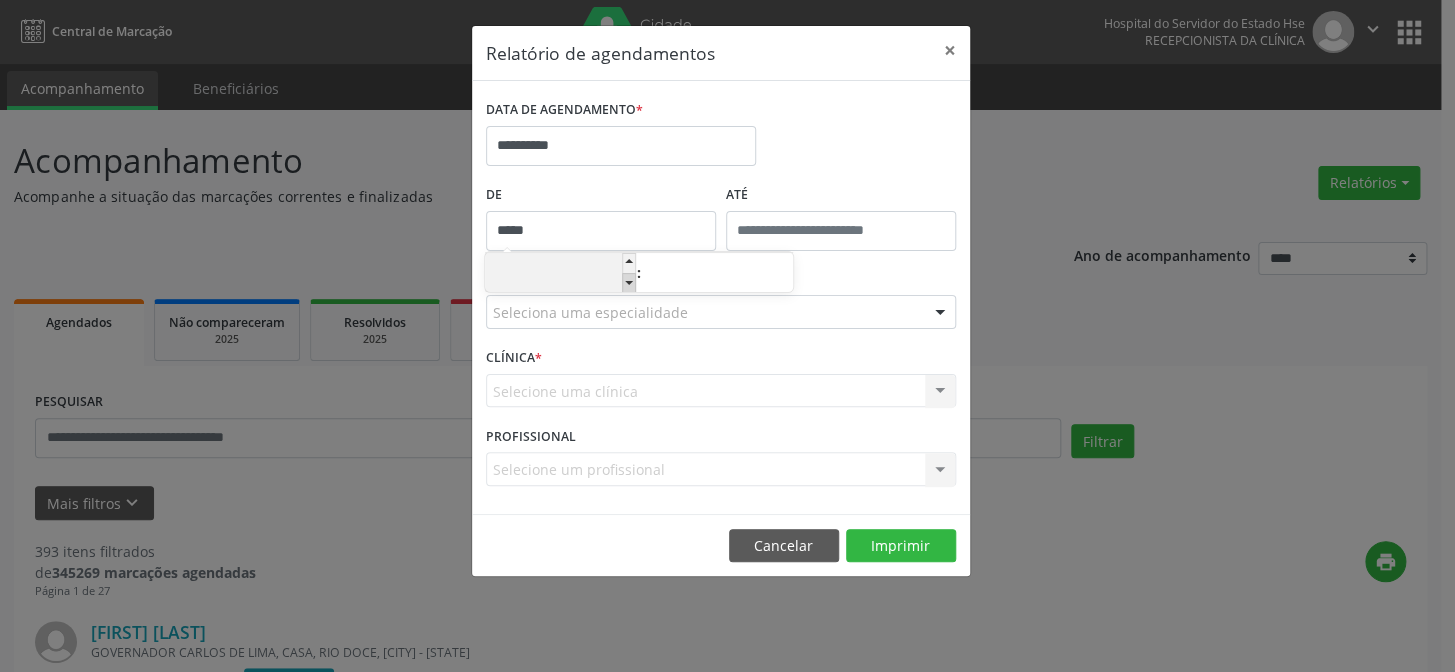 click at bounding box center (629, 283) 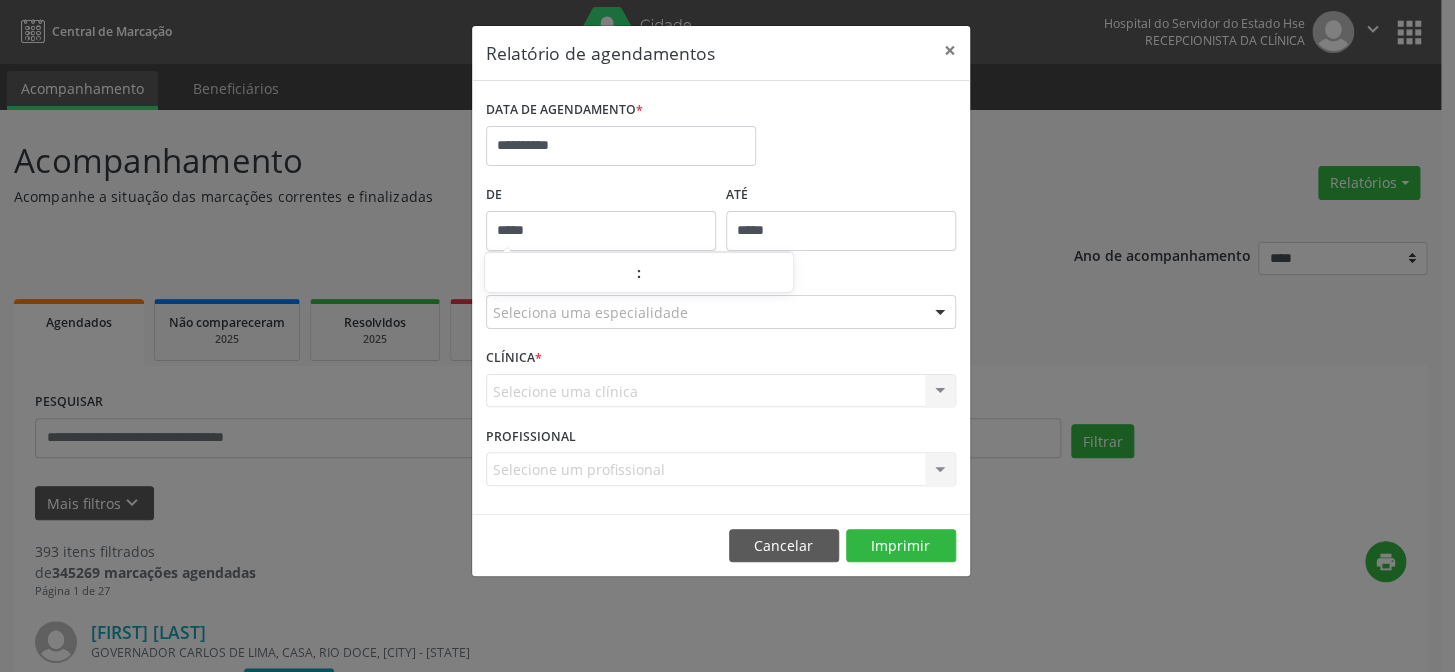 click on "*****" at bounding box center (841, 231) 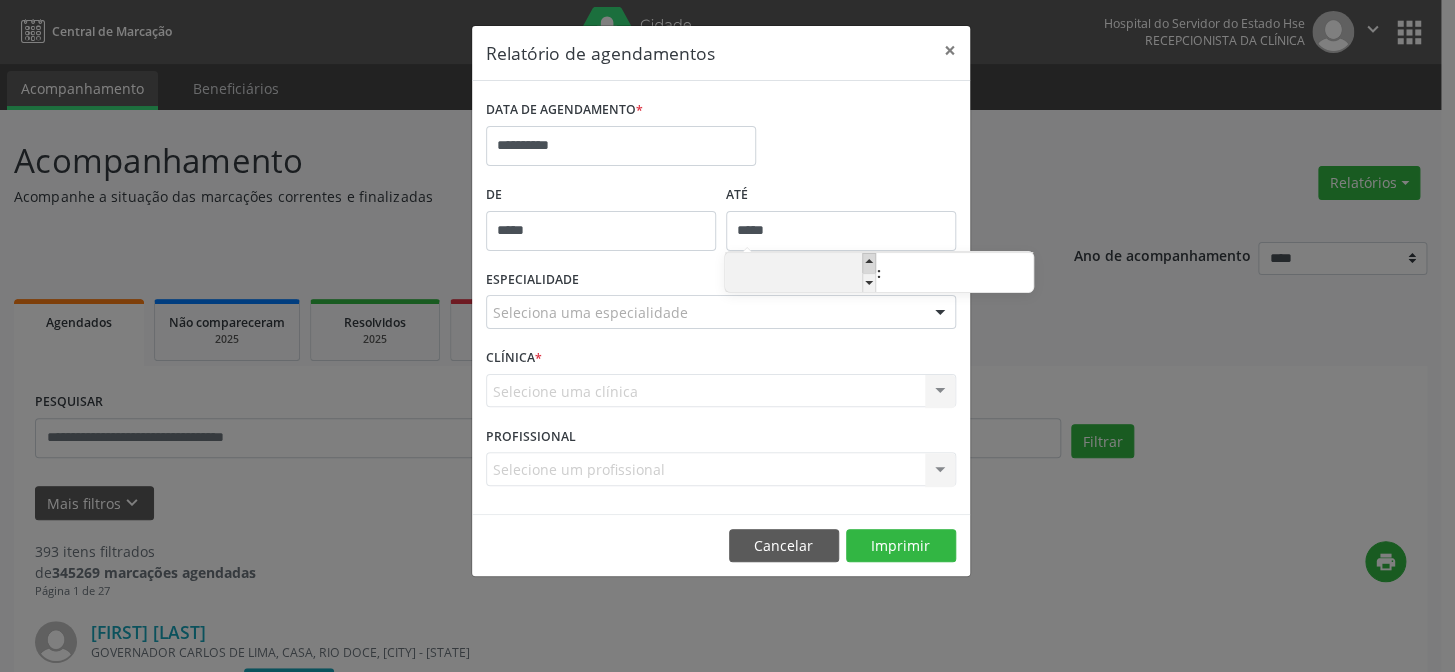 click at bounding box center (869, 263) 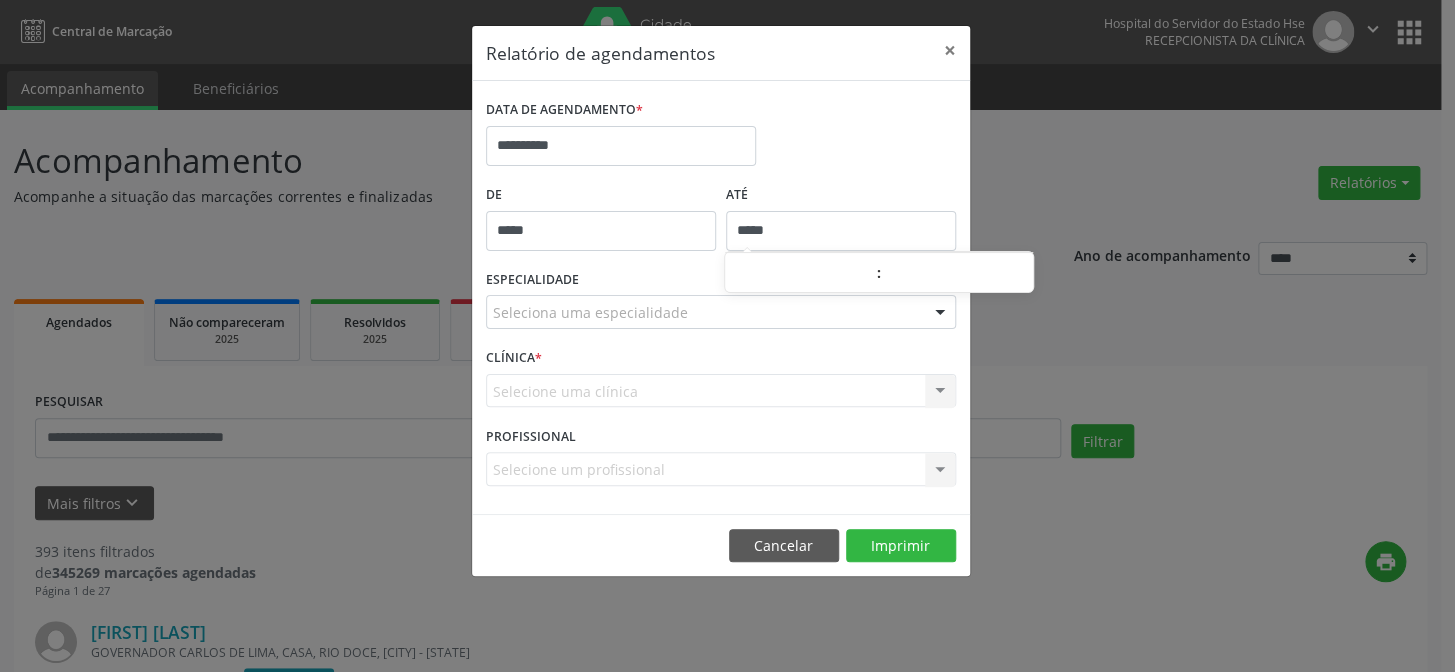 click at bounding box center [940, 313] 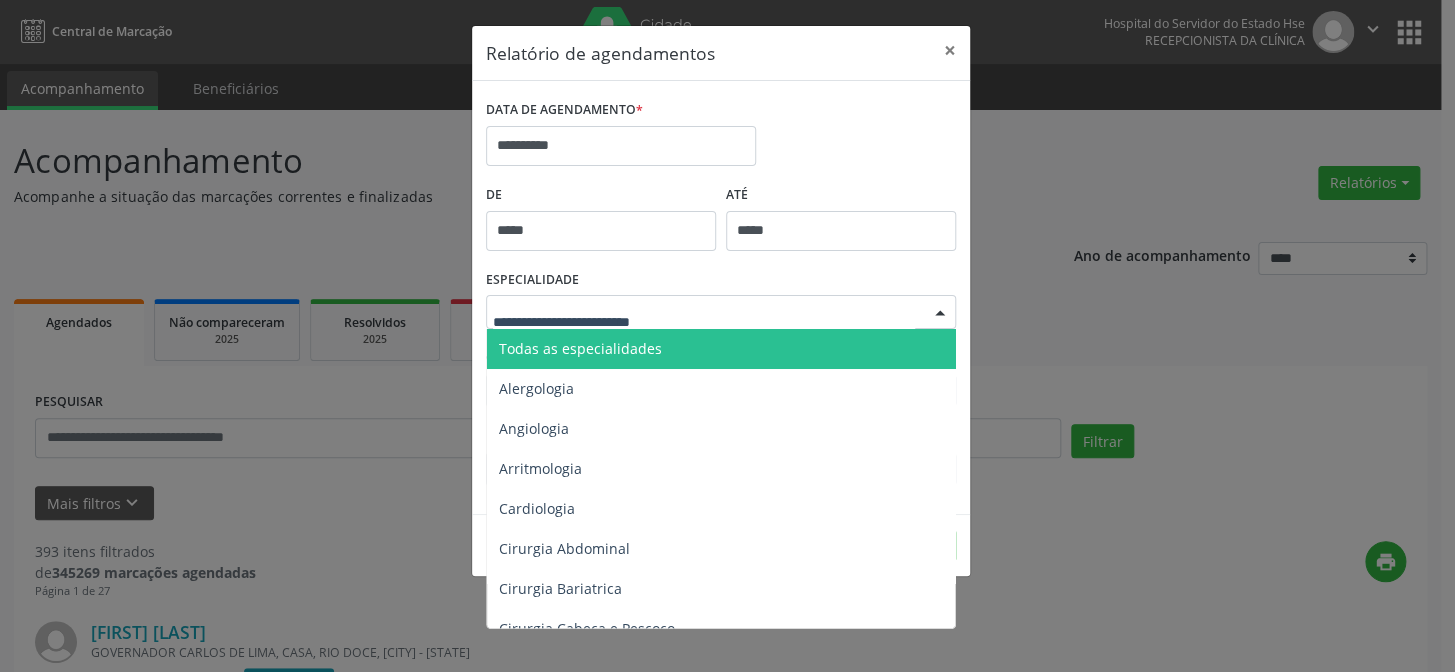click on "Todas as especialidades" at bounding box center (722, 349) 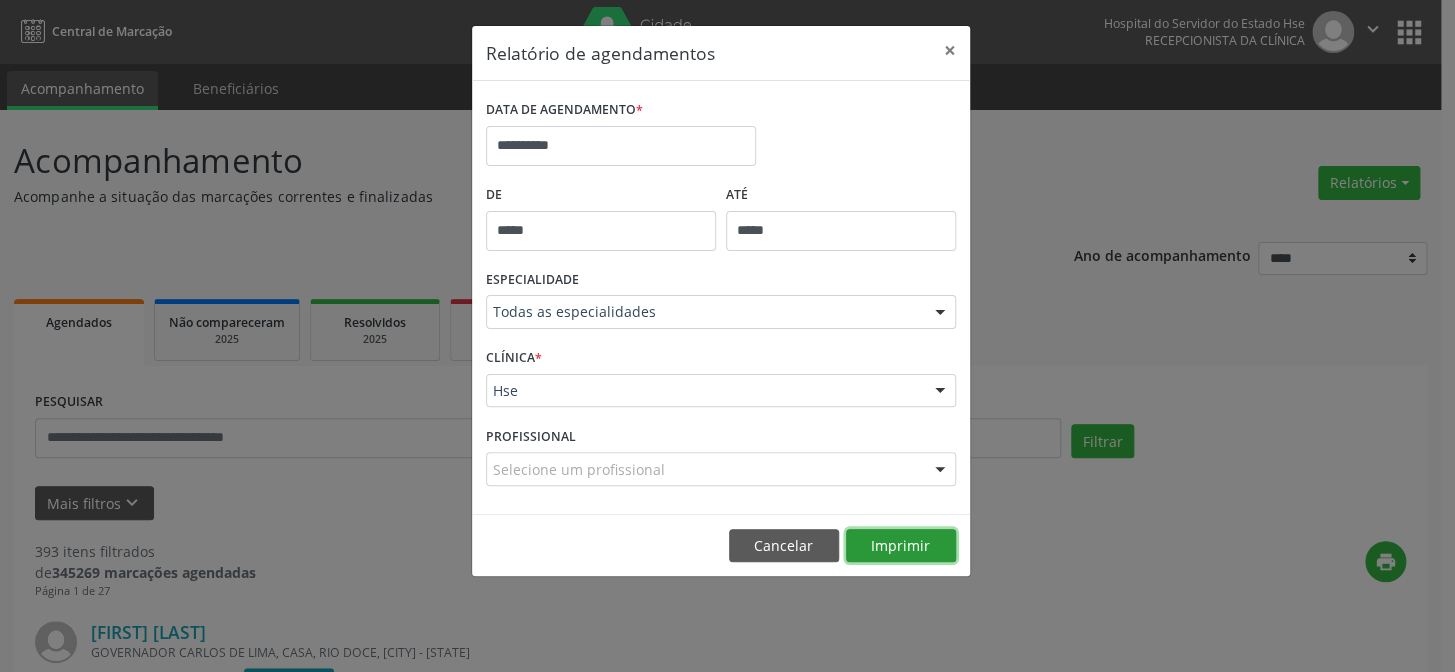 click on "Imprimir" at bounding box center (901, 546) 